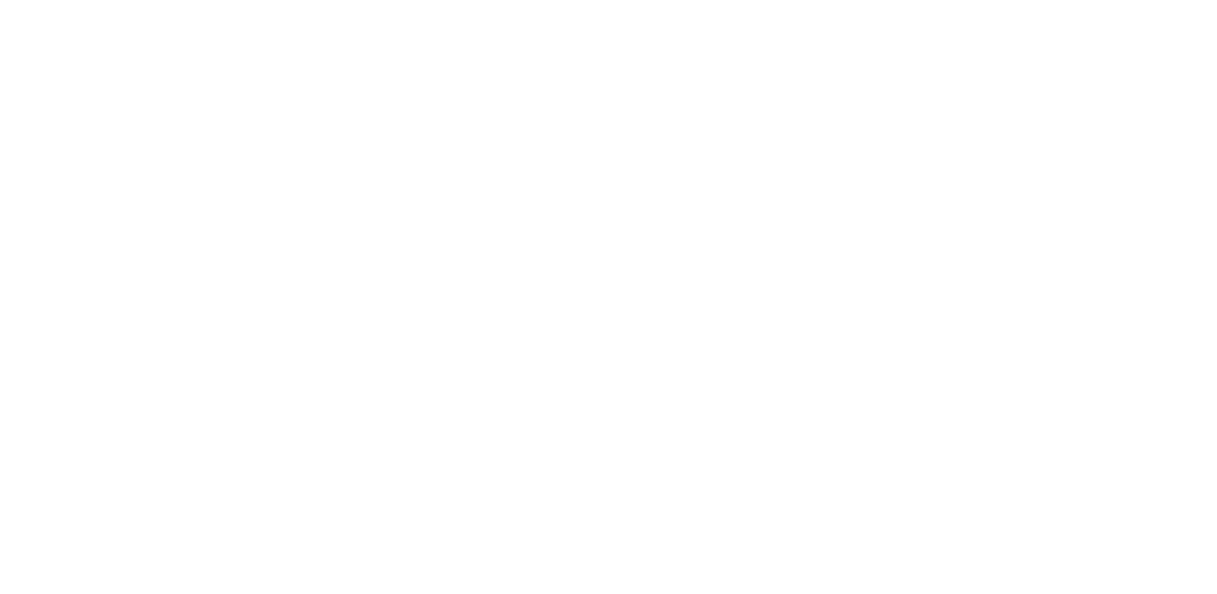 scroll, scrollTop: 0, scrollLeft: 0, axis: both 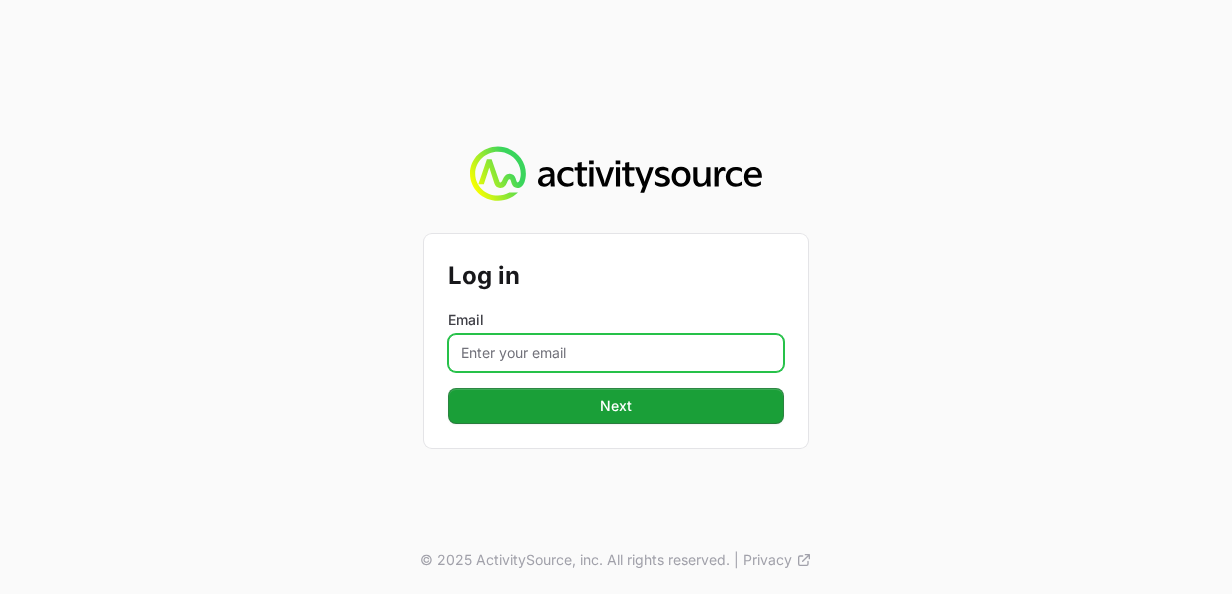 click on "Email" 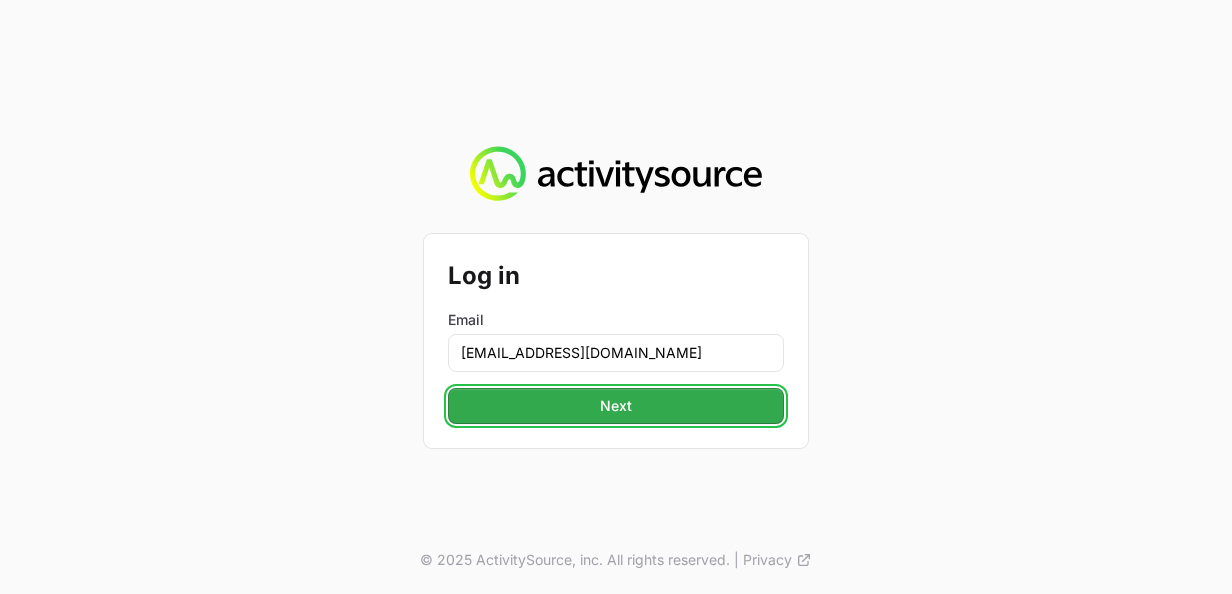 click on "Next" 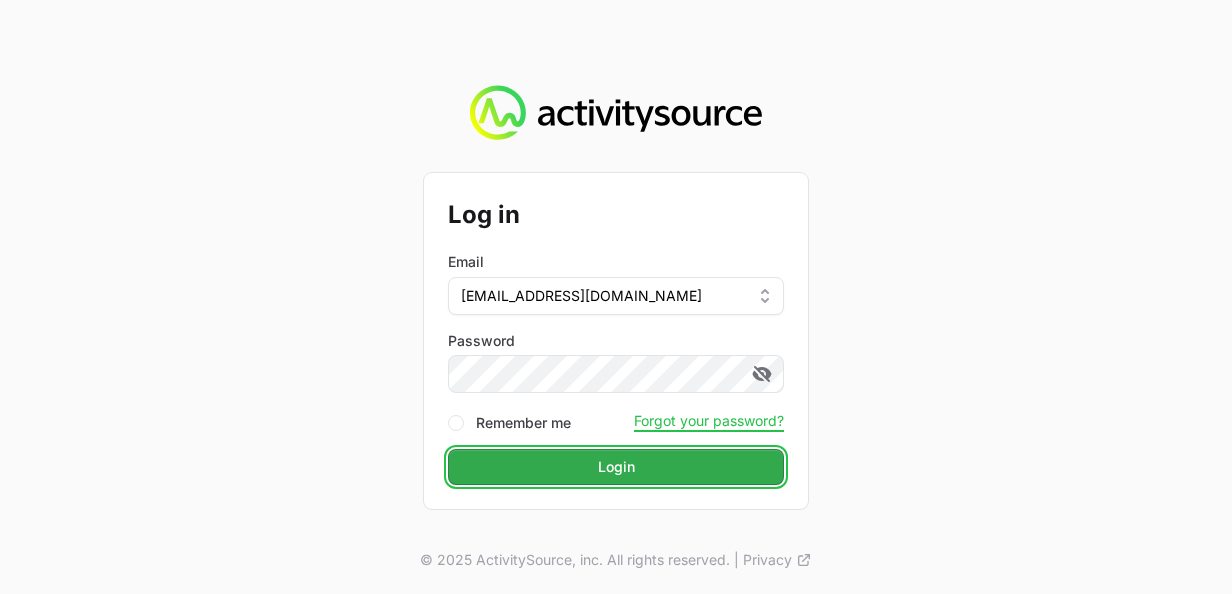 click on "Login" 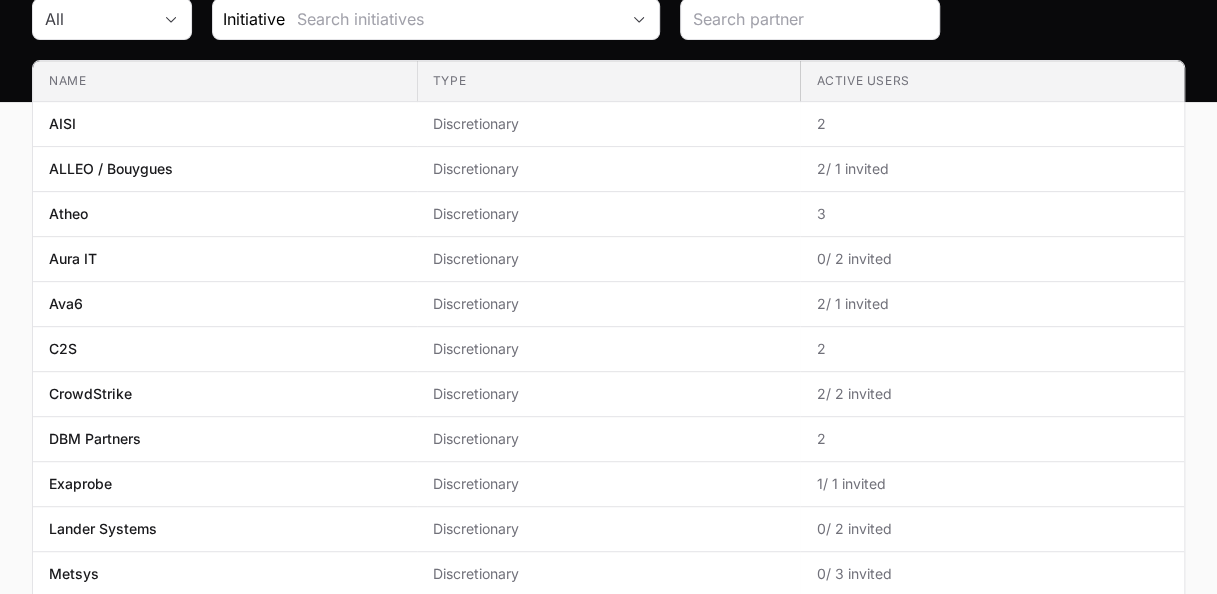 scroll, scrollTop: 172, scrollLeft: 0, axis: vertical 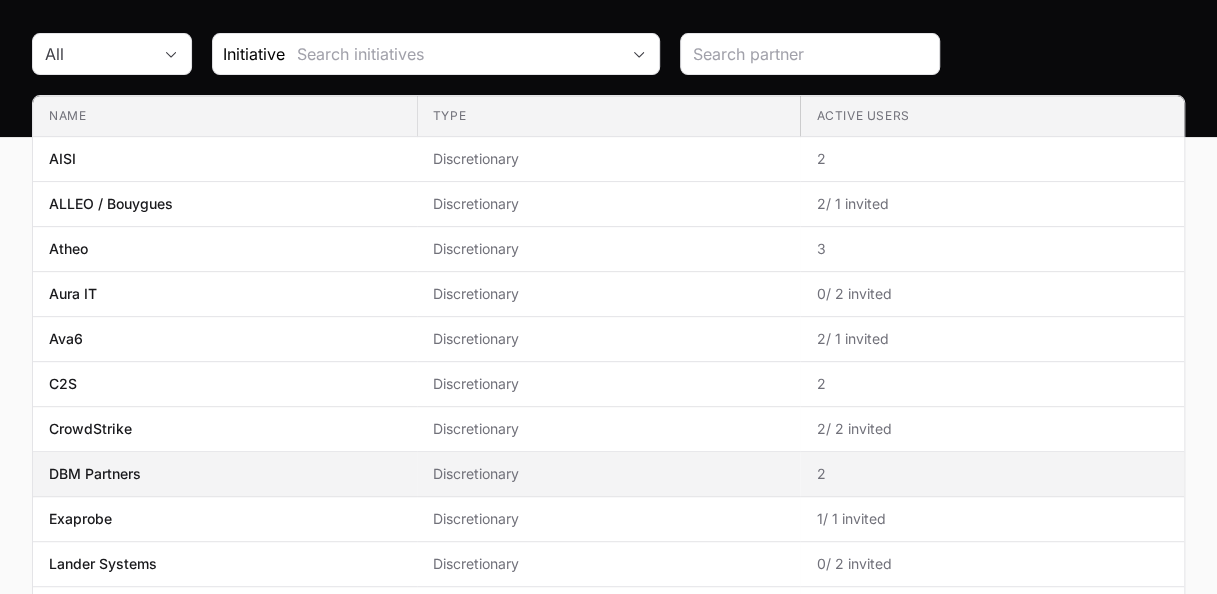 click on "Discretionary" 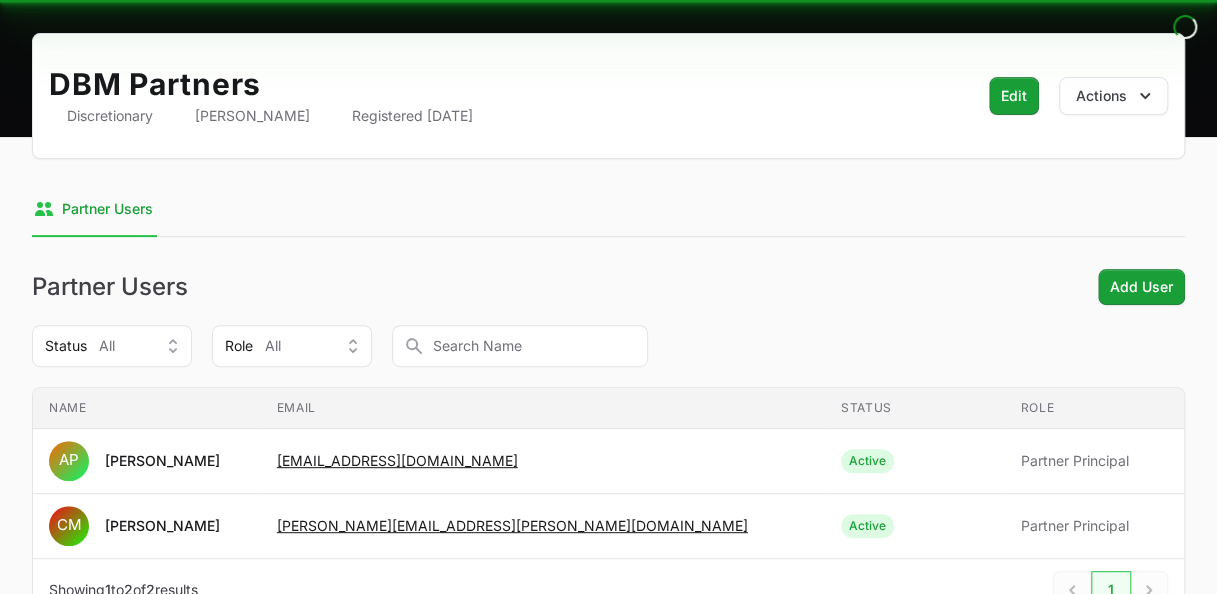 scroll, scrollTop: 0, scrollLeft: 0, axis: both 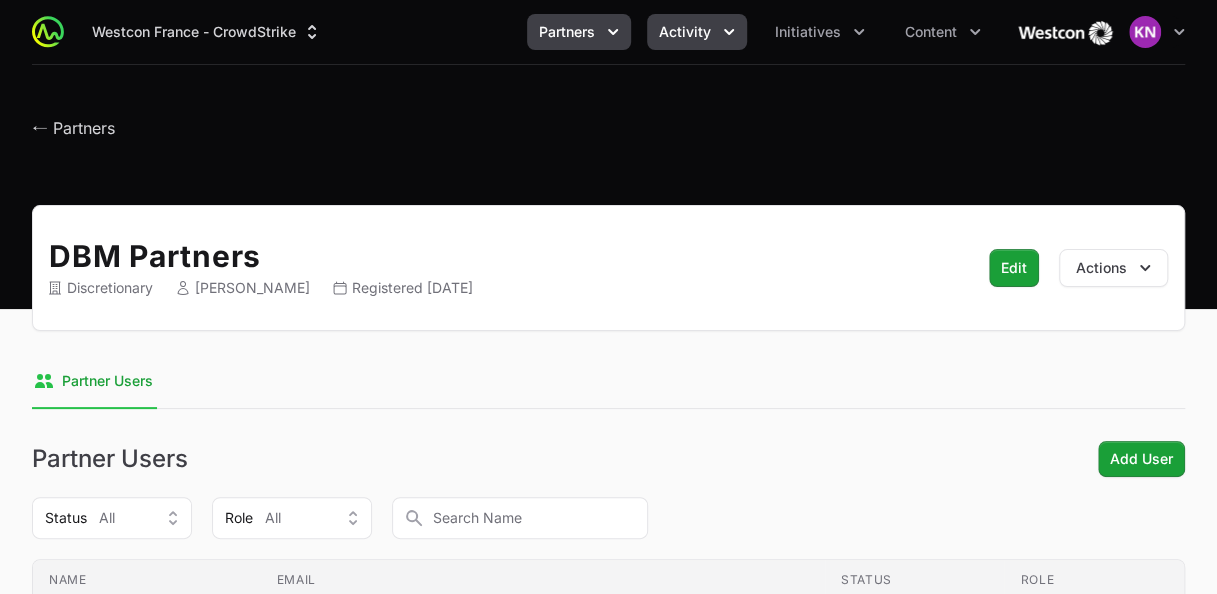click on "Activity" 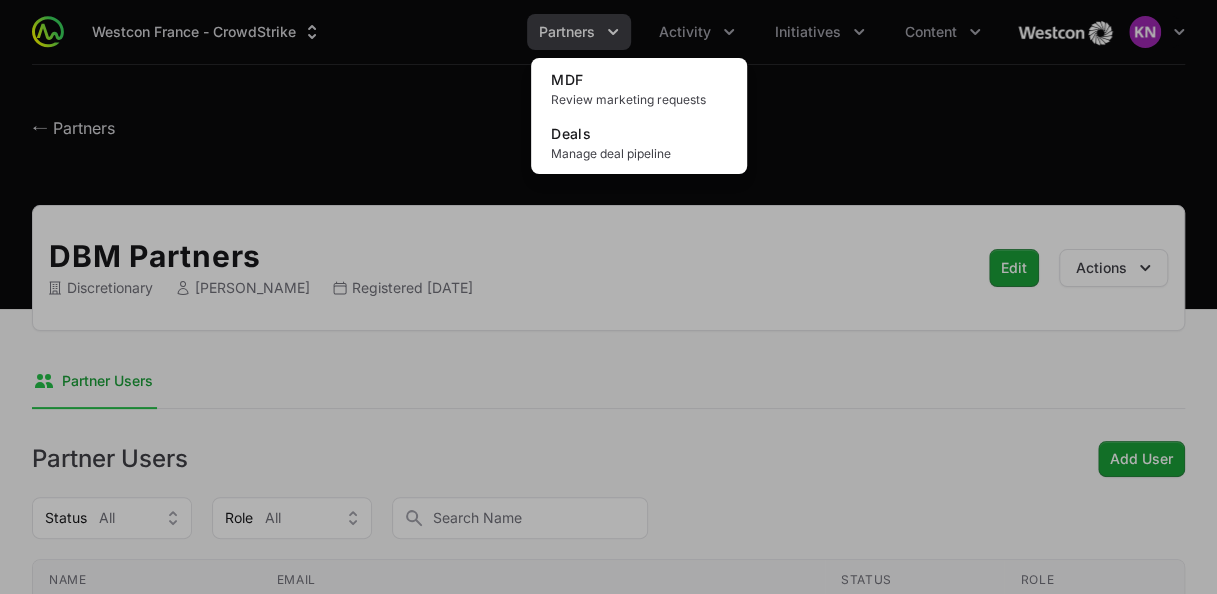 click 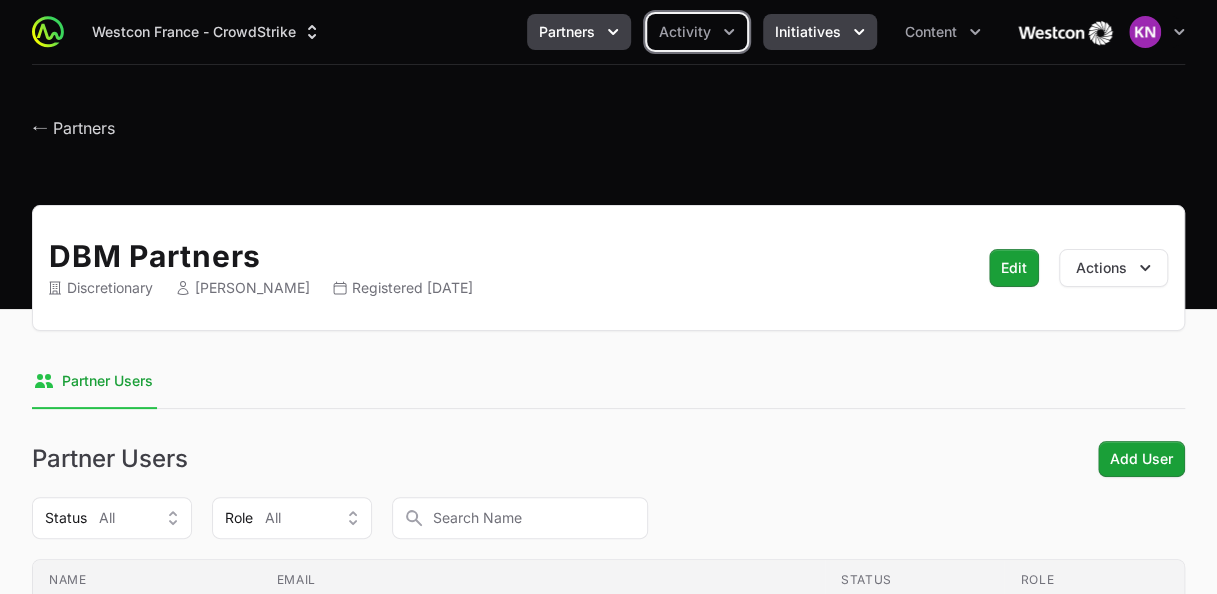 click on "Initiatives" 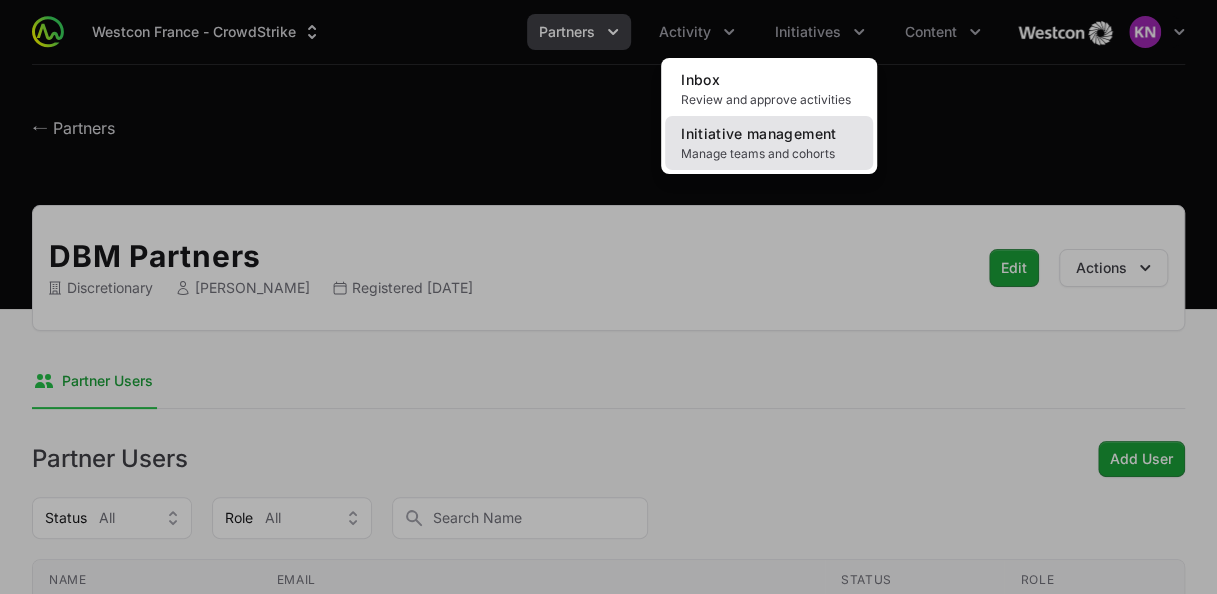 click on "Manage teams and cohorts" 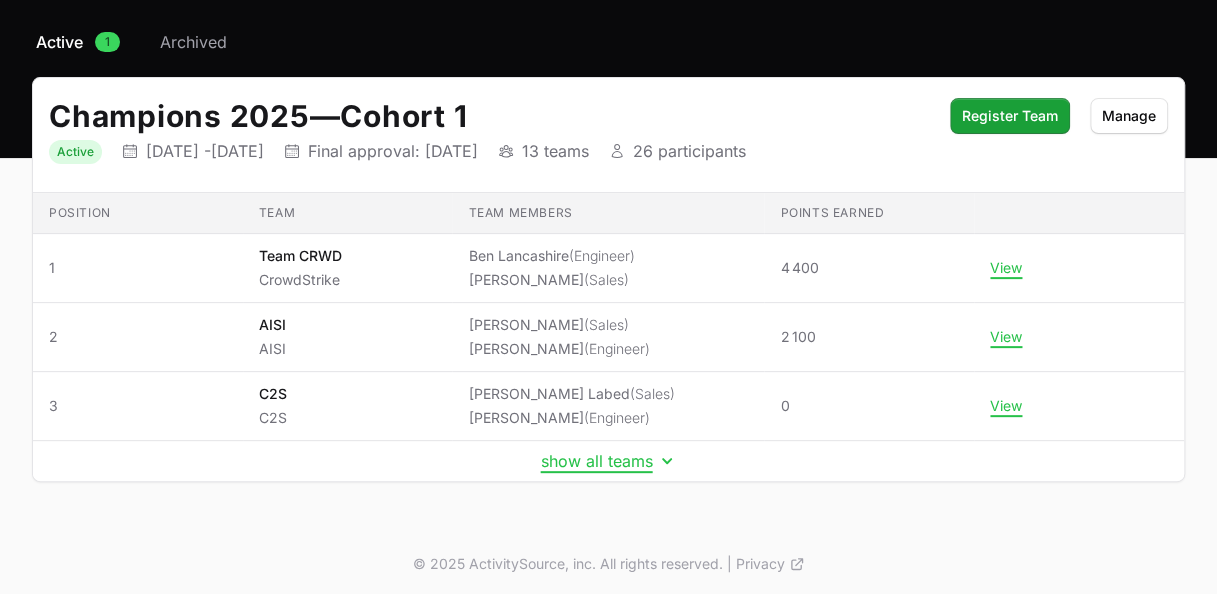 scroll, scrollTop: 152, scrollLeft: 0, axis: vertical 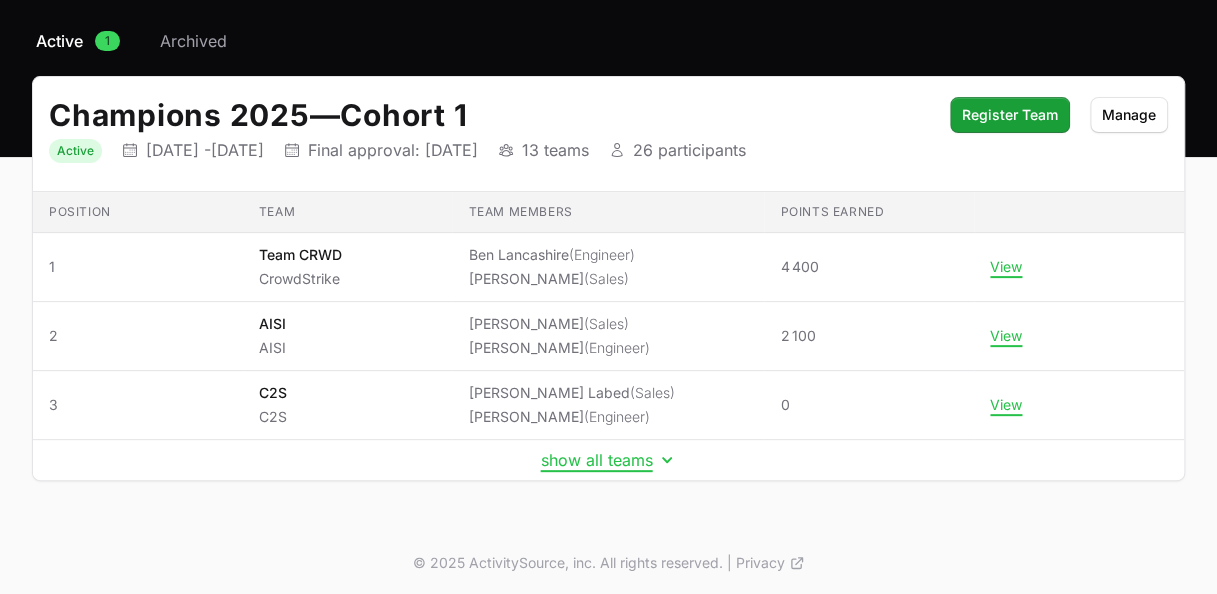 click on "show all teams" 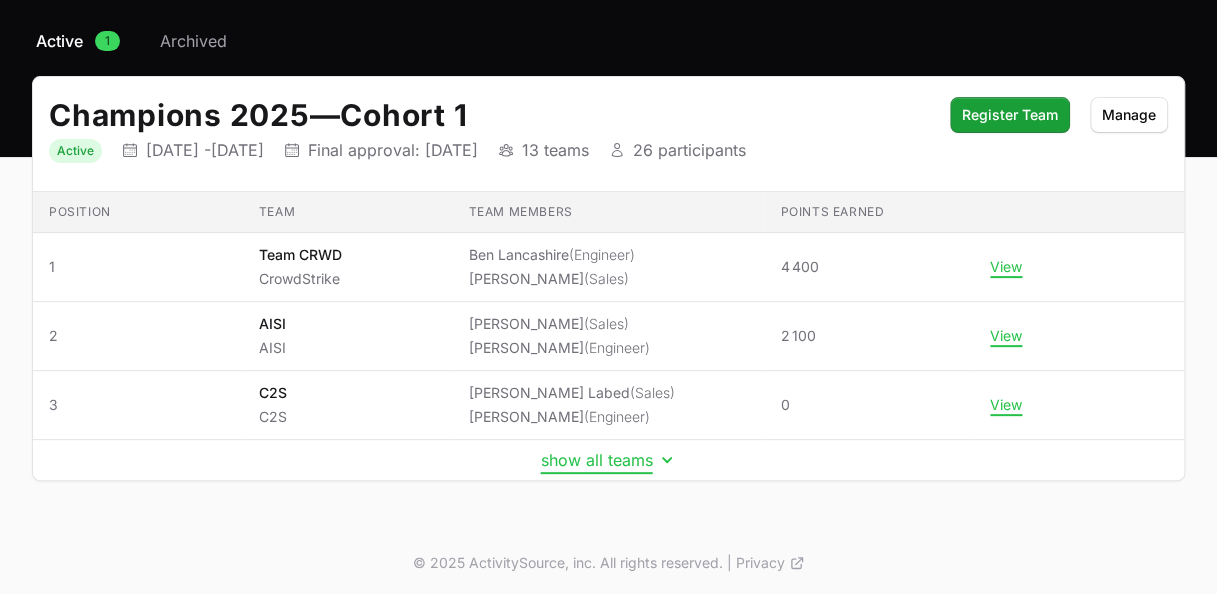click on "show all teams" 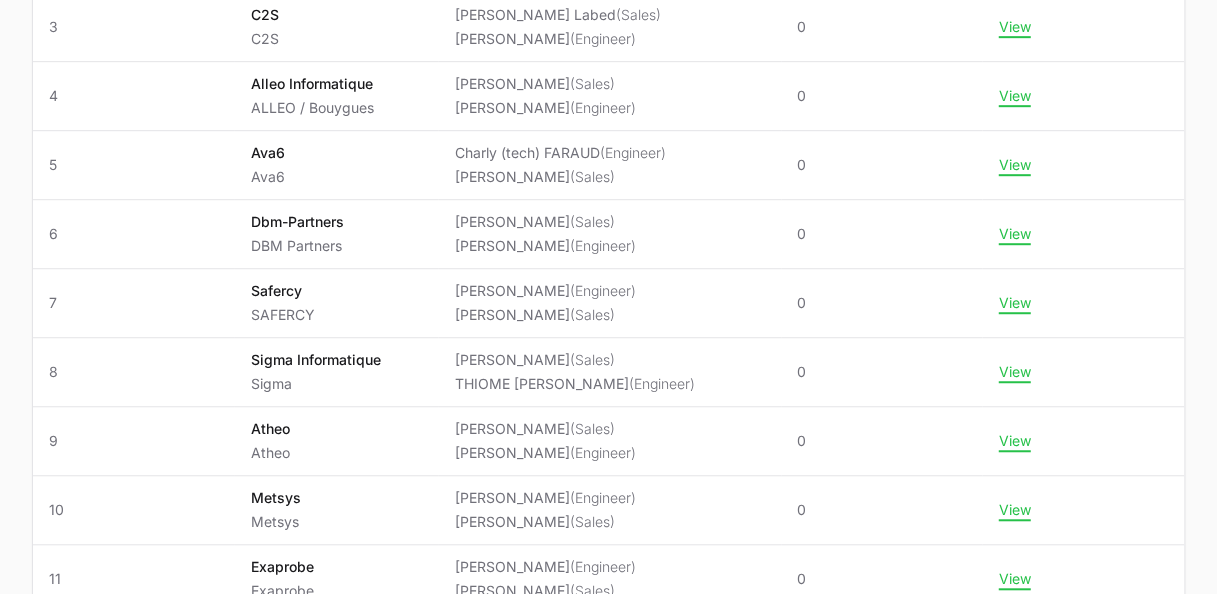 scroll, scrollTop: 544, scrollLeft: 0, axis: vertical 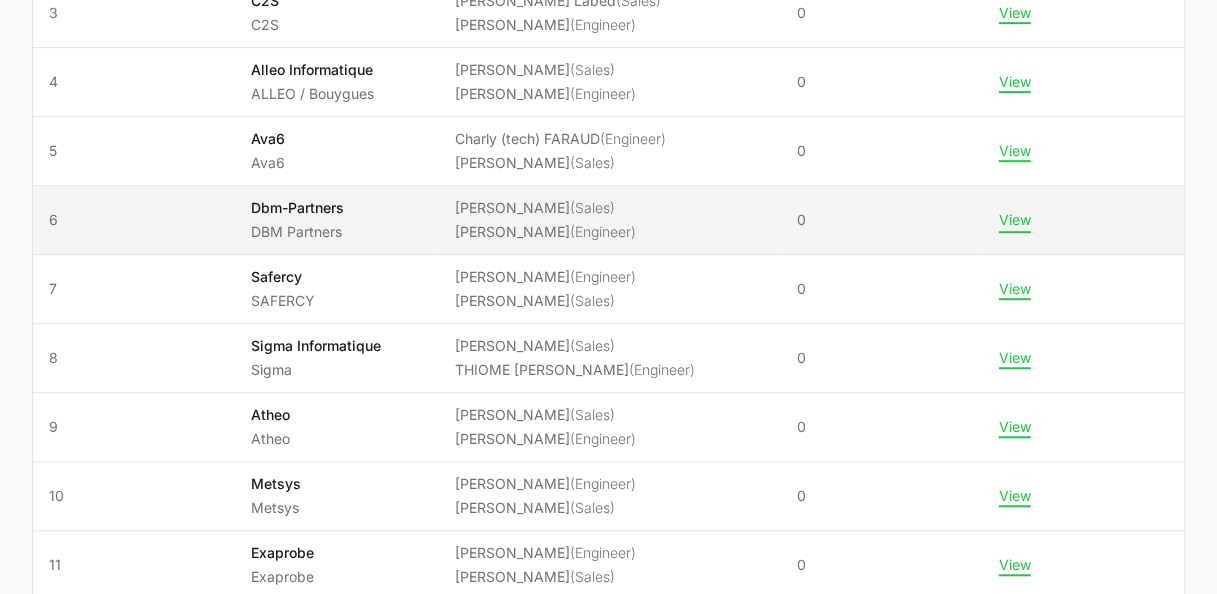 click on "View" 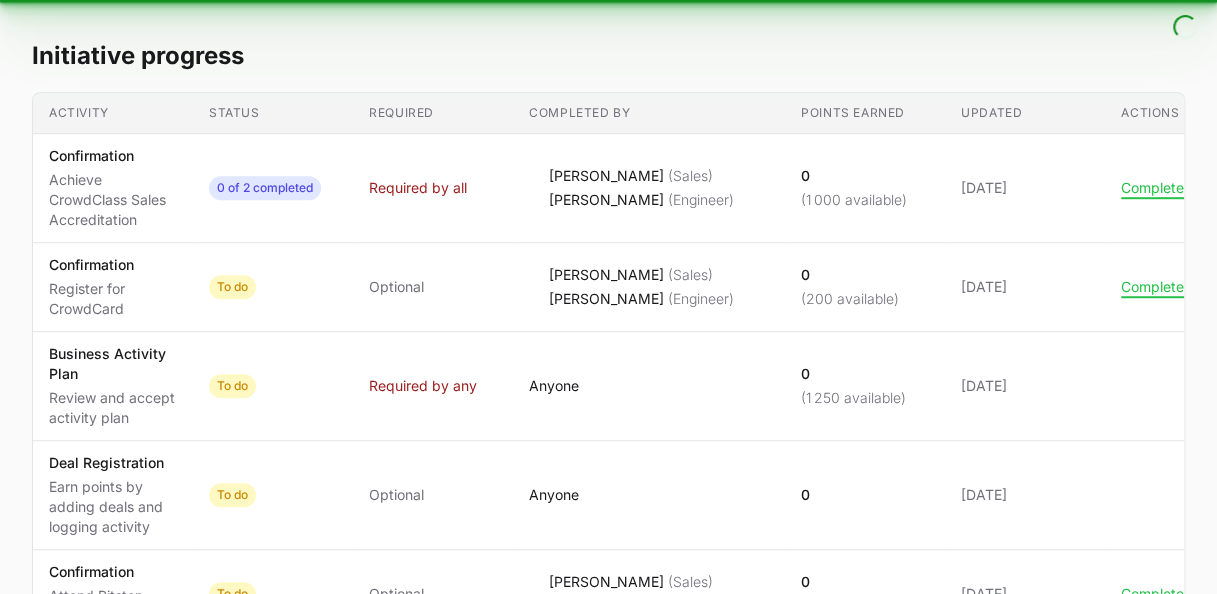 scroll, scrollTop: 0, scrollLeft: 0, axis: both 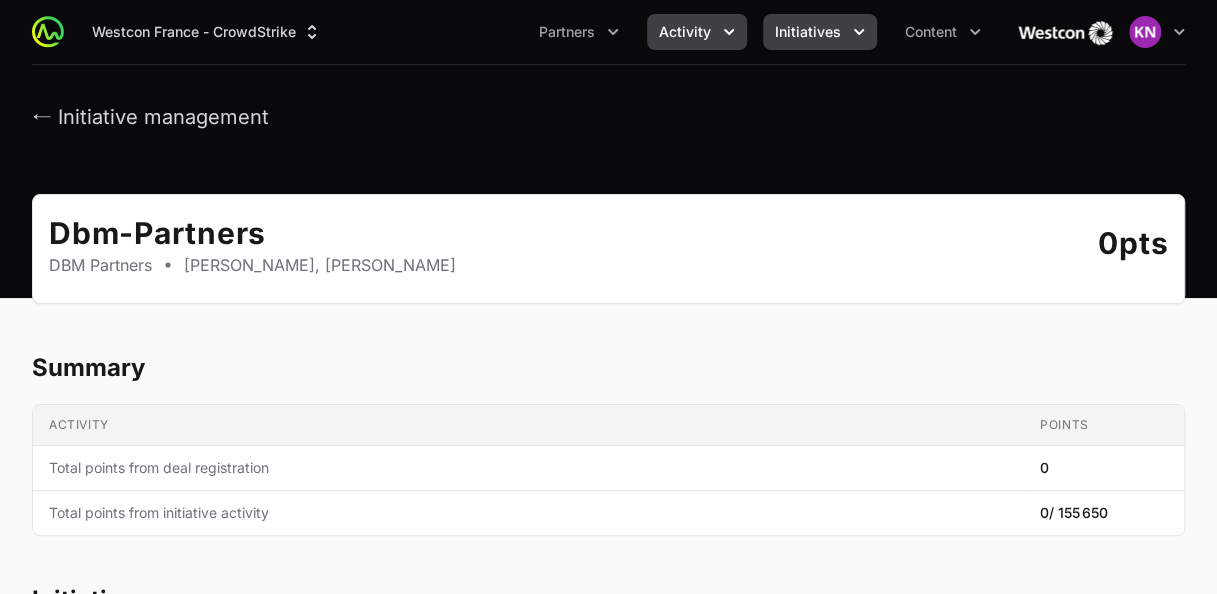 click on "Activity" 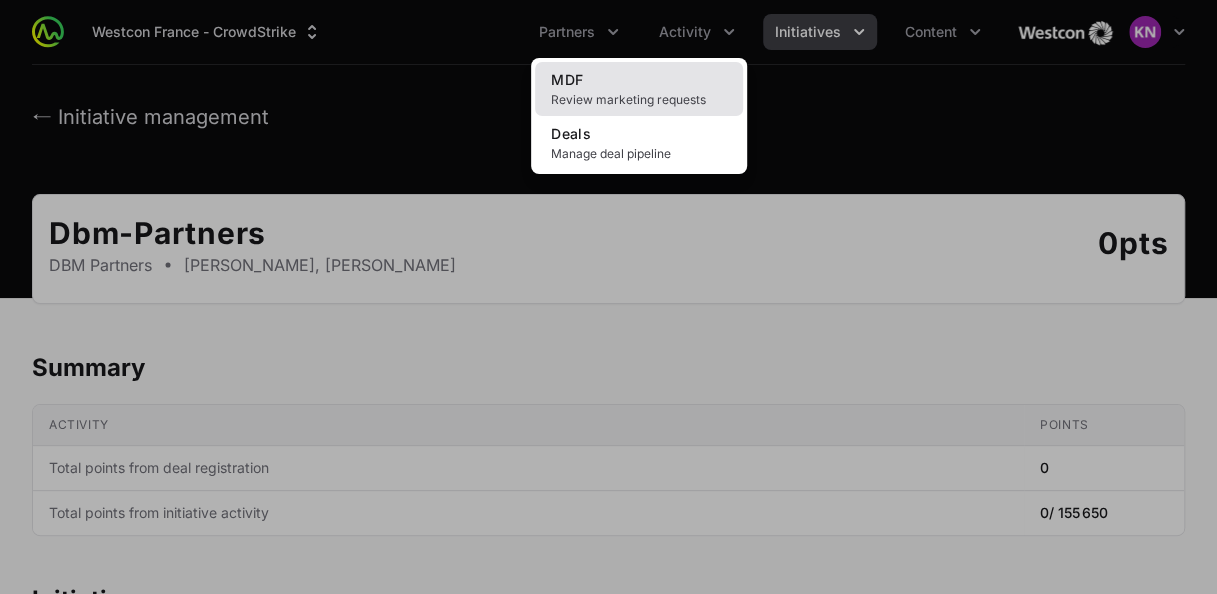 click on "MDF Review marketing requests" 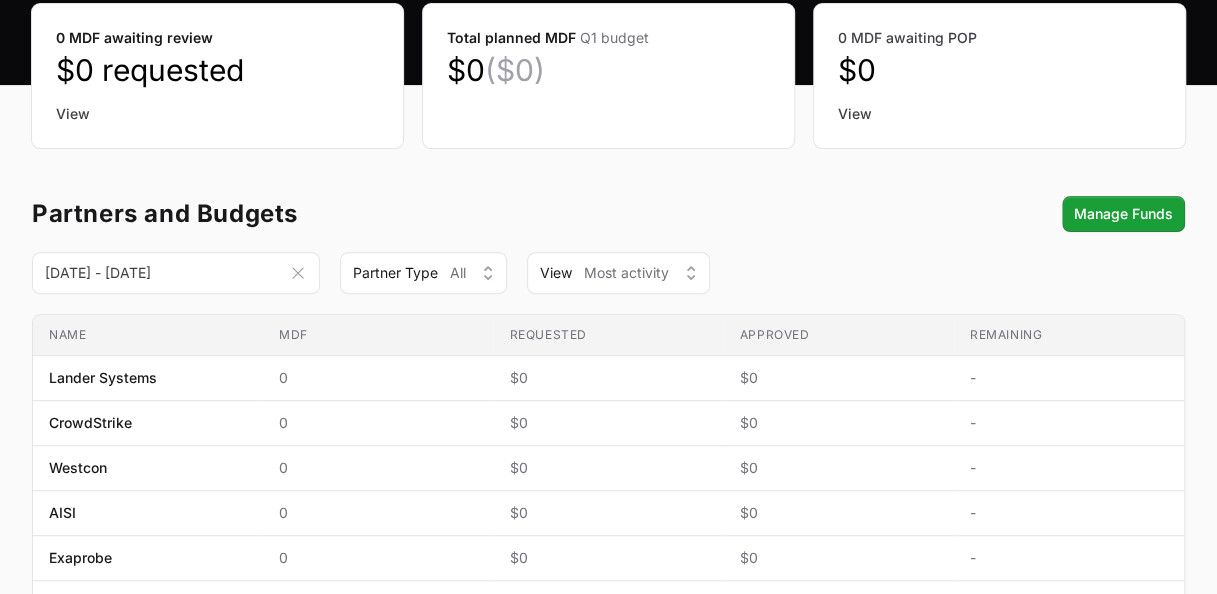 scroll, scrollTop: 0, scrollLeft: 0, axis: both 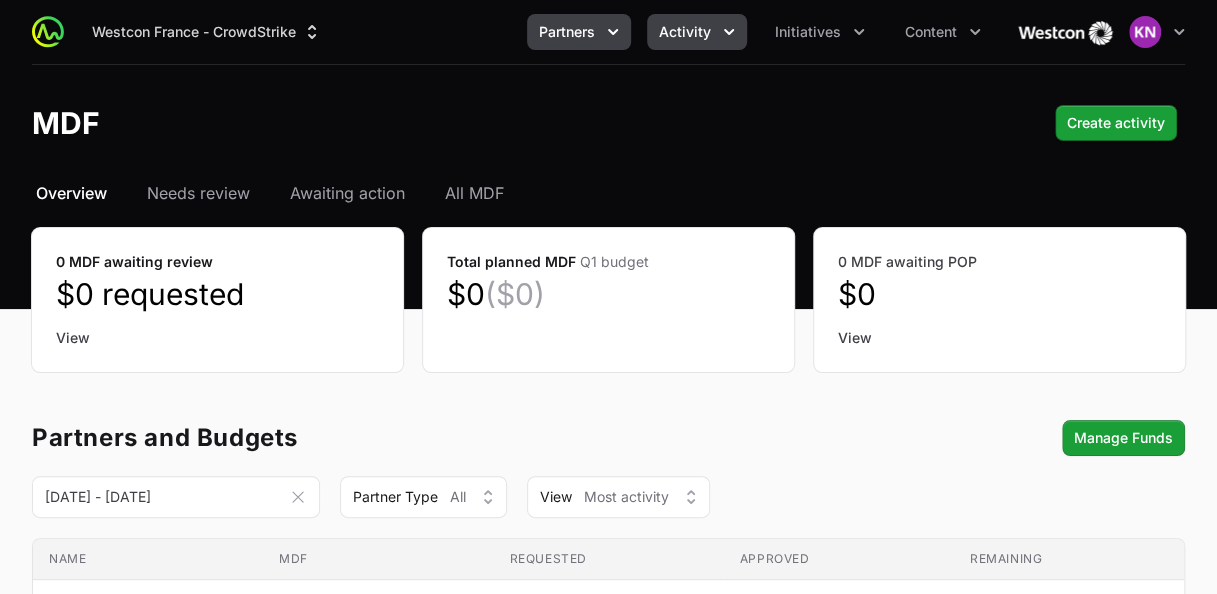 click on "Partners" 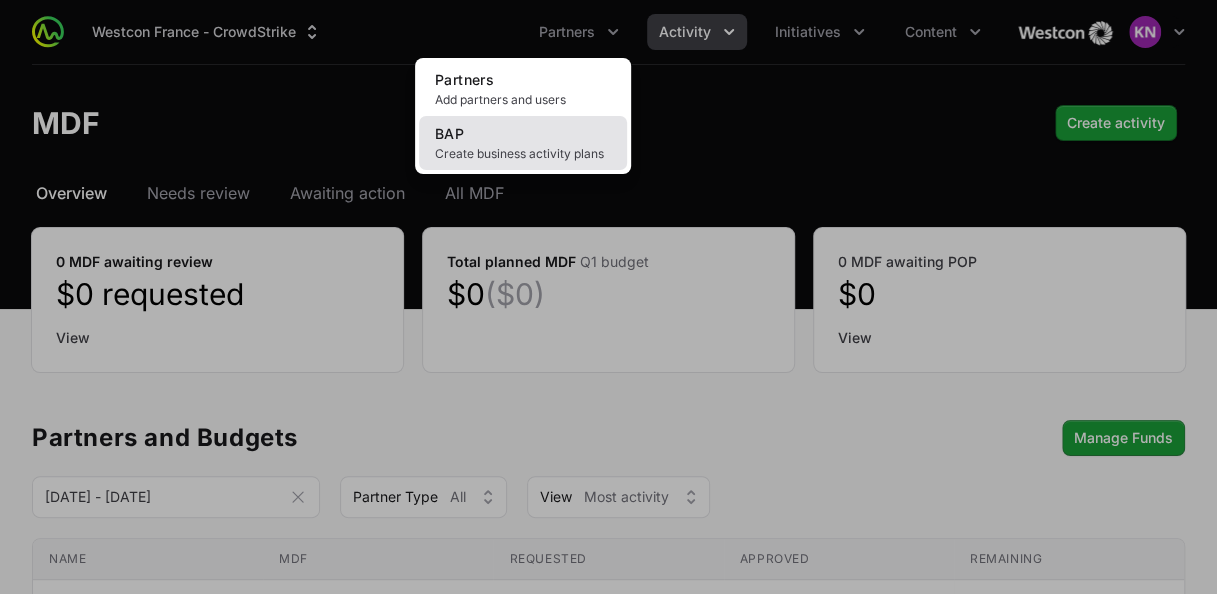 click on "BAP Create business activity plans" 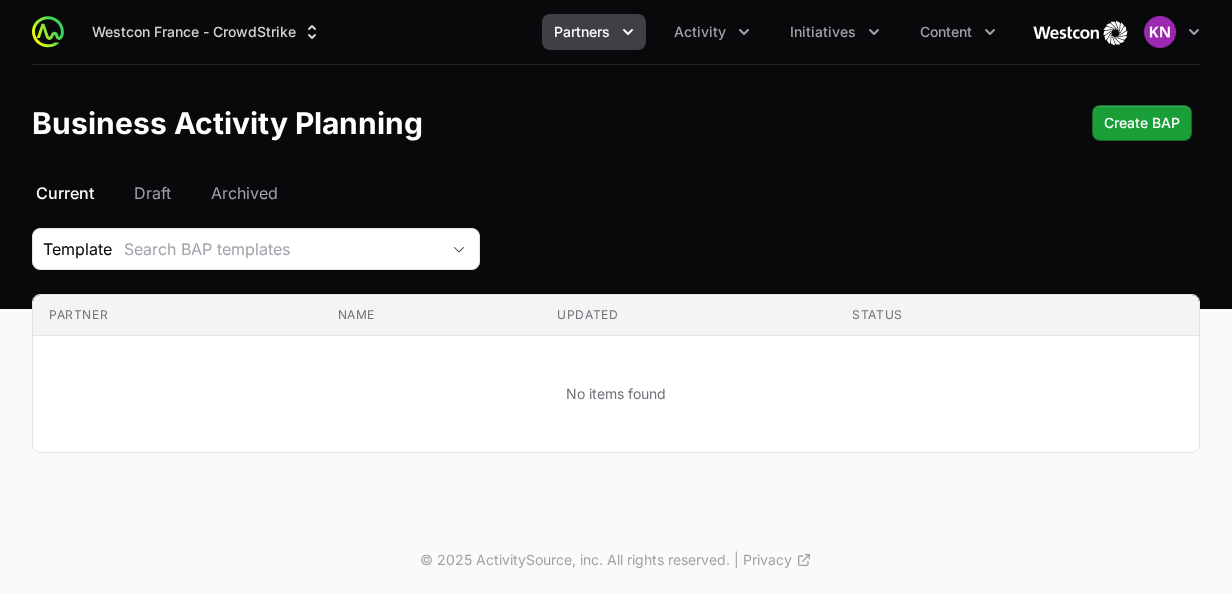 click on "No items found" 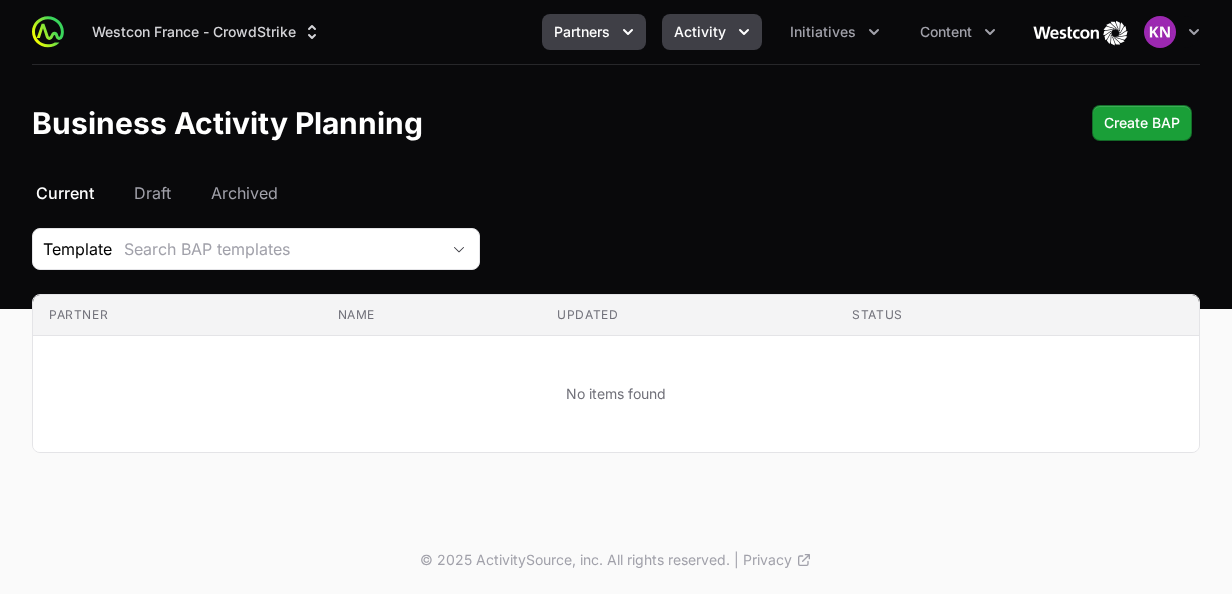 click 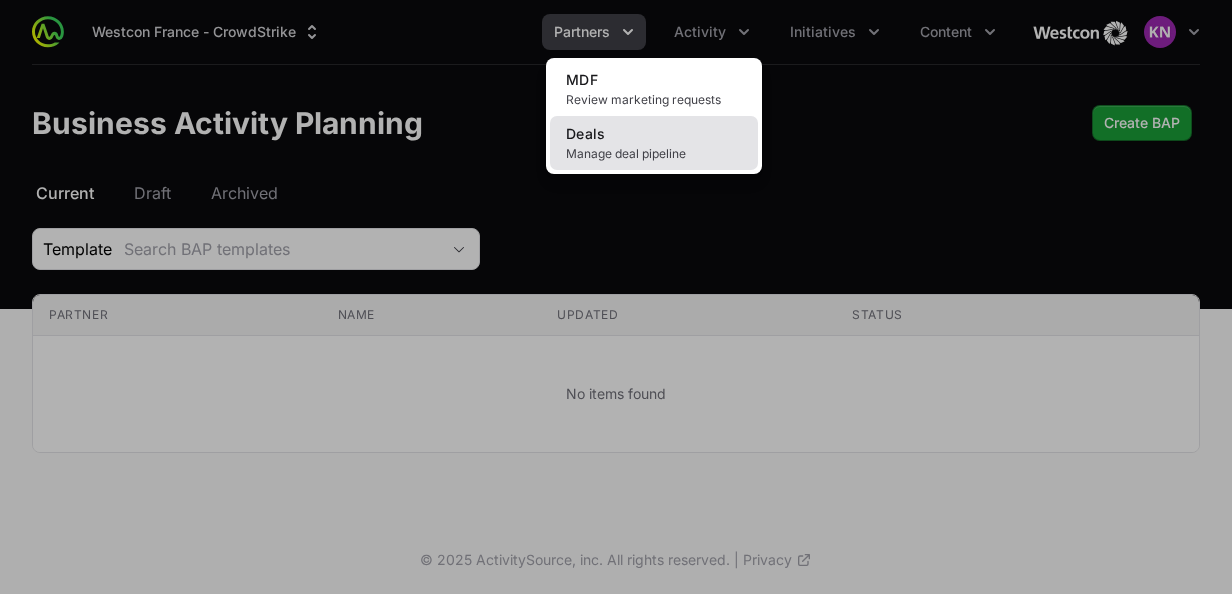 click on "Manage deal pipeline" 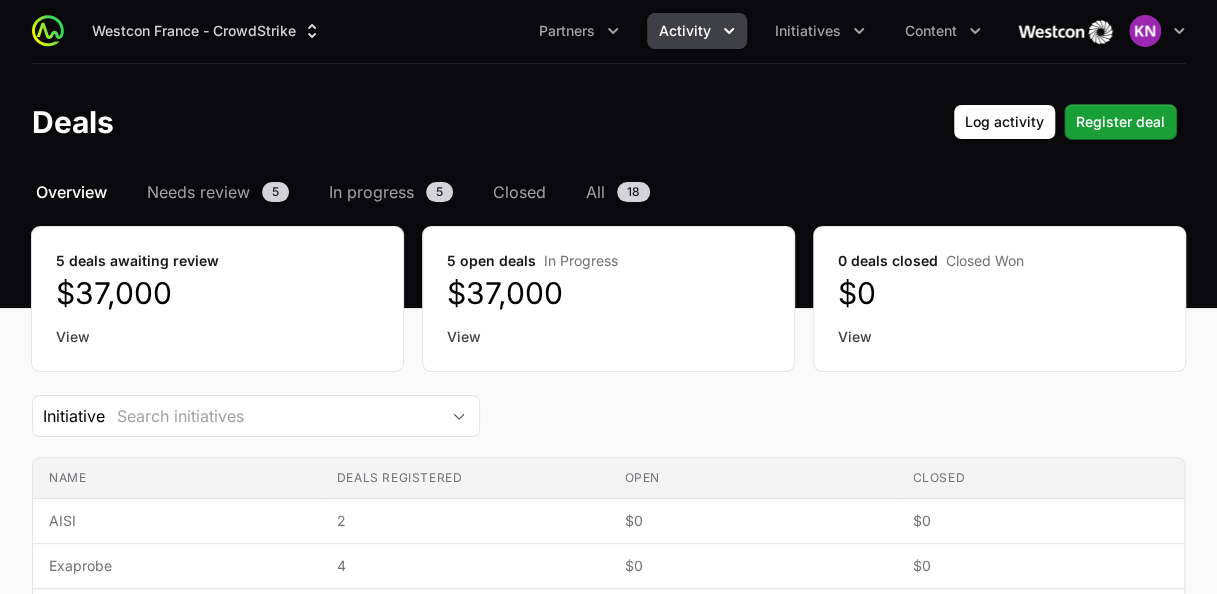 scroll, scrollTop: 0, scrollLeft: 0, axis: both 